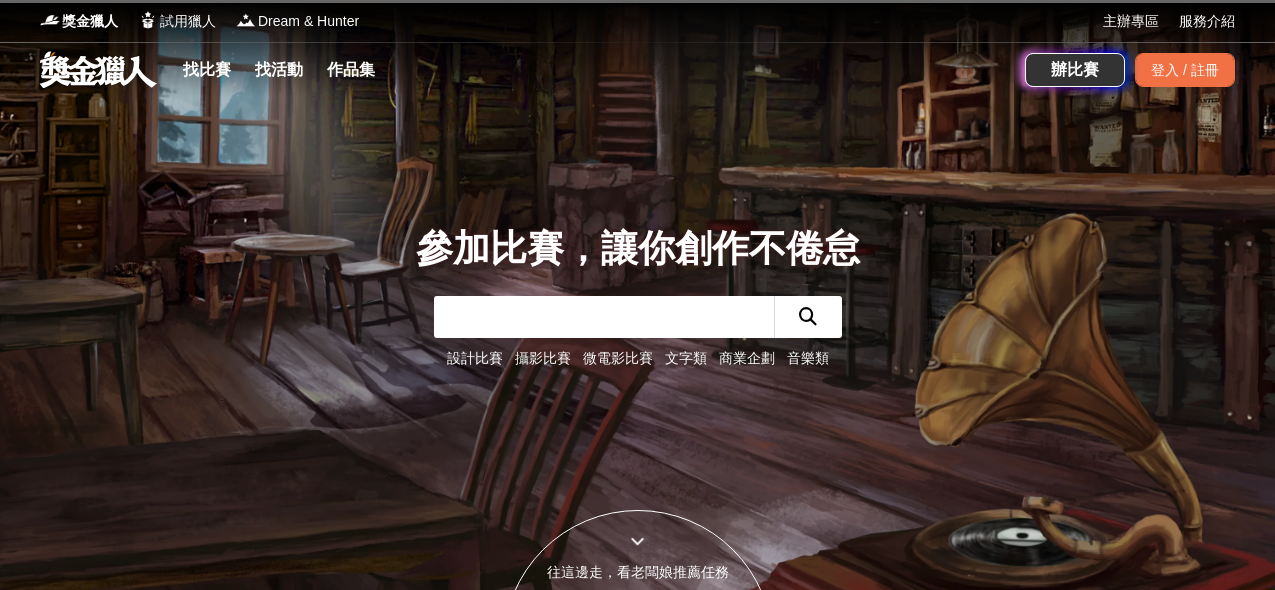 scroll, scrollTop: 0, scrollLeft: 0, axis: both 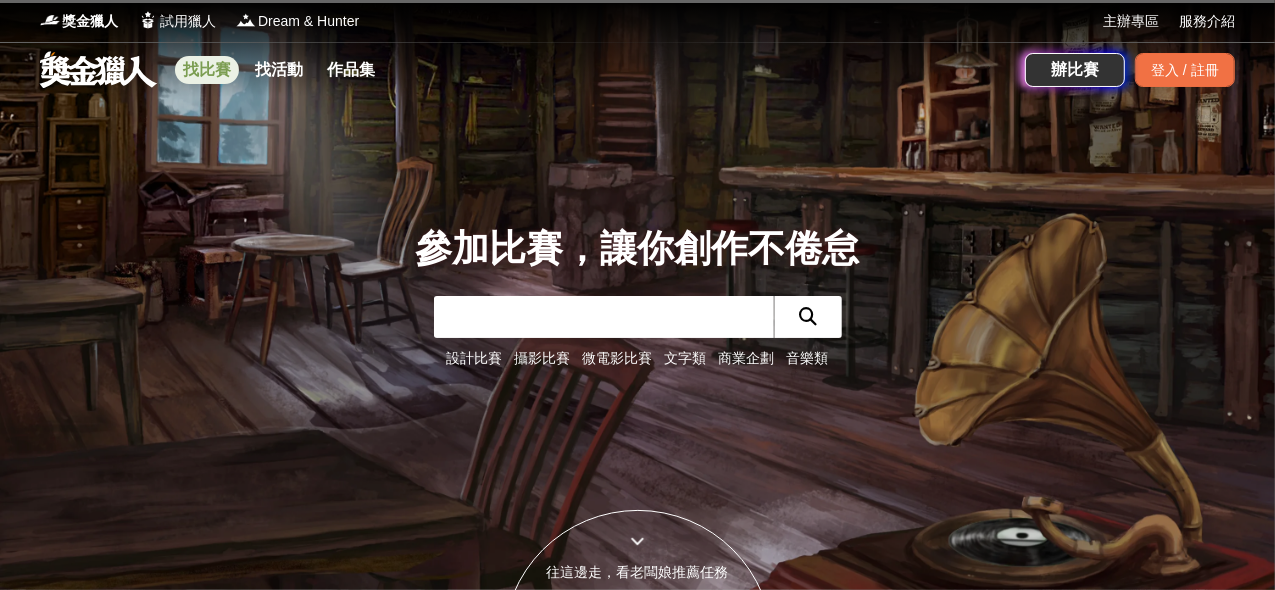 click on "找比賽" at bounding box center [207, 70] 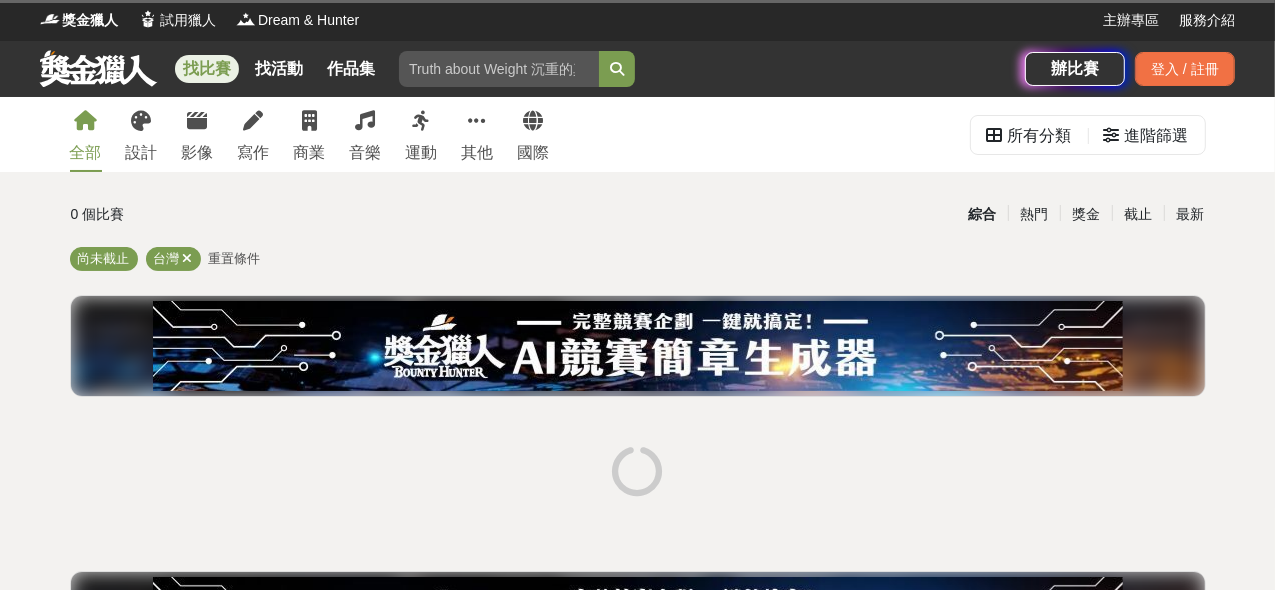 scroll, scrollTop: 0, scrollLeft: 0, axis: both 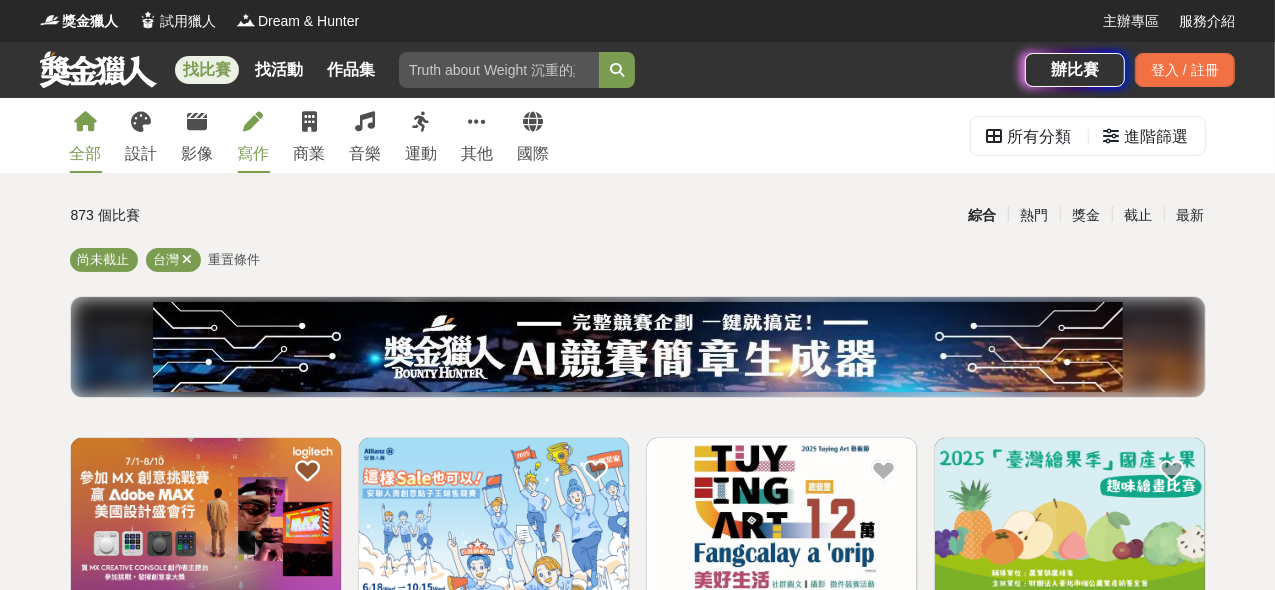 click at bounding box center (254, 122) 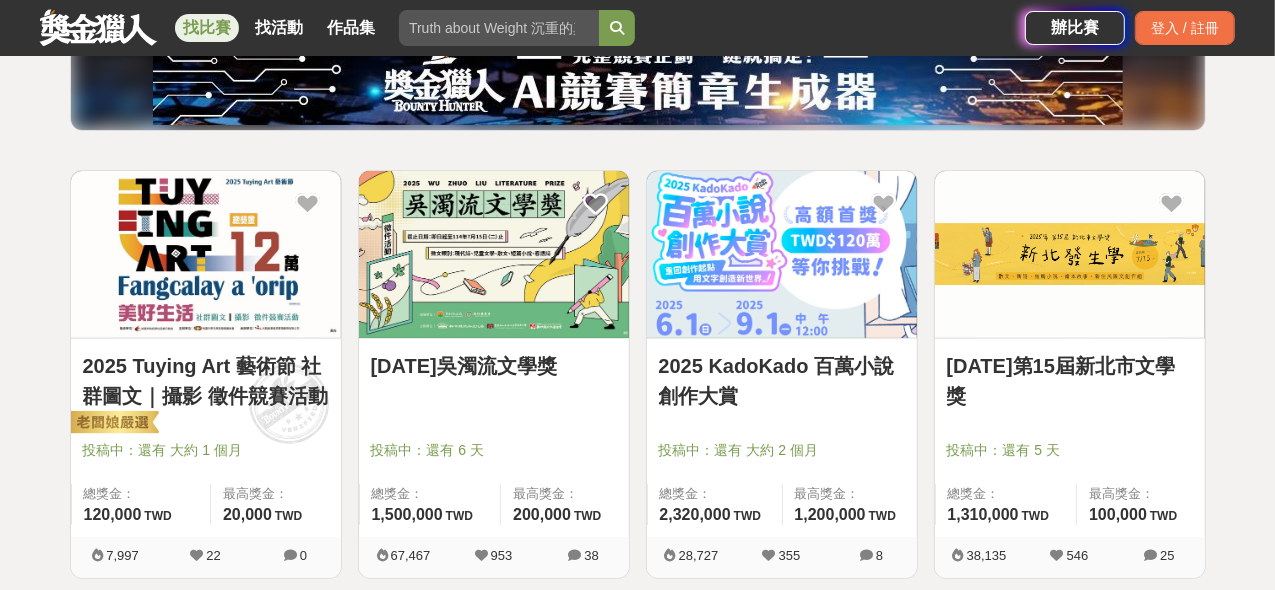 scroll, scrollTop: 666, scrollLeft: 0, axis: vertical 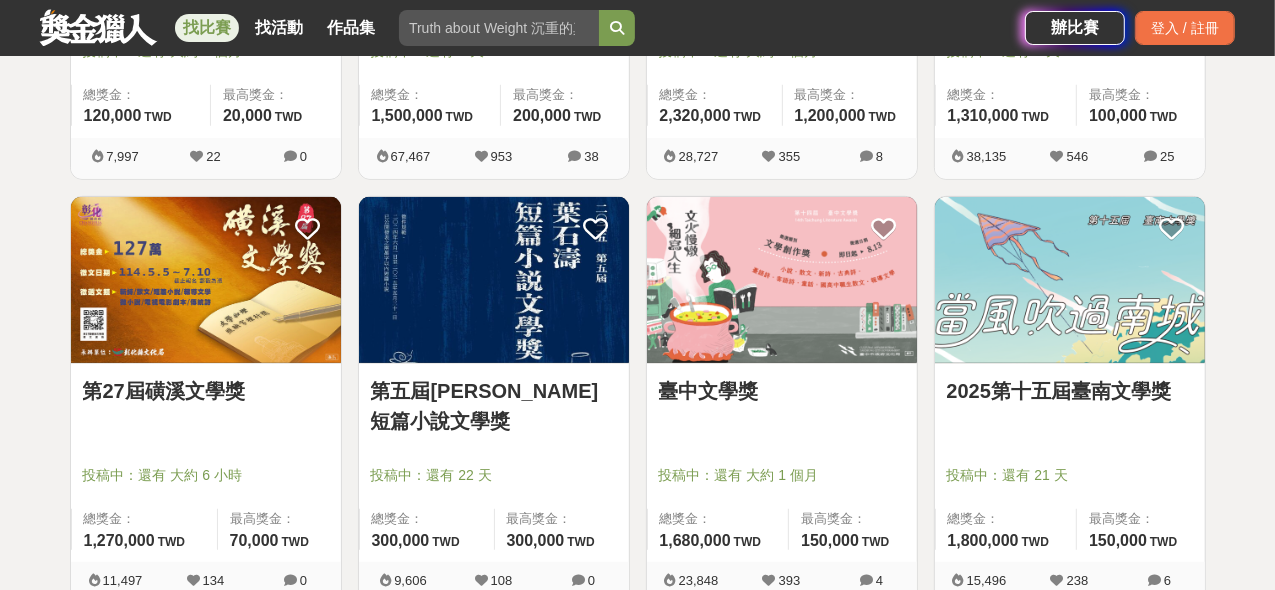 click at bounding box center (494, 280) 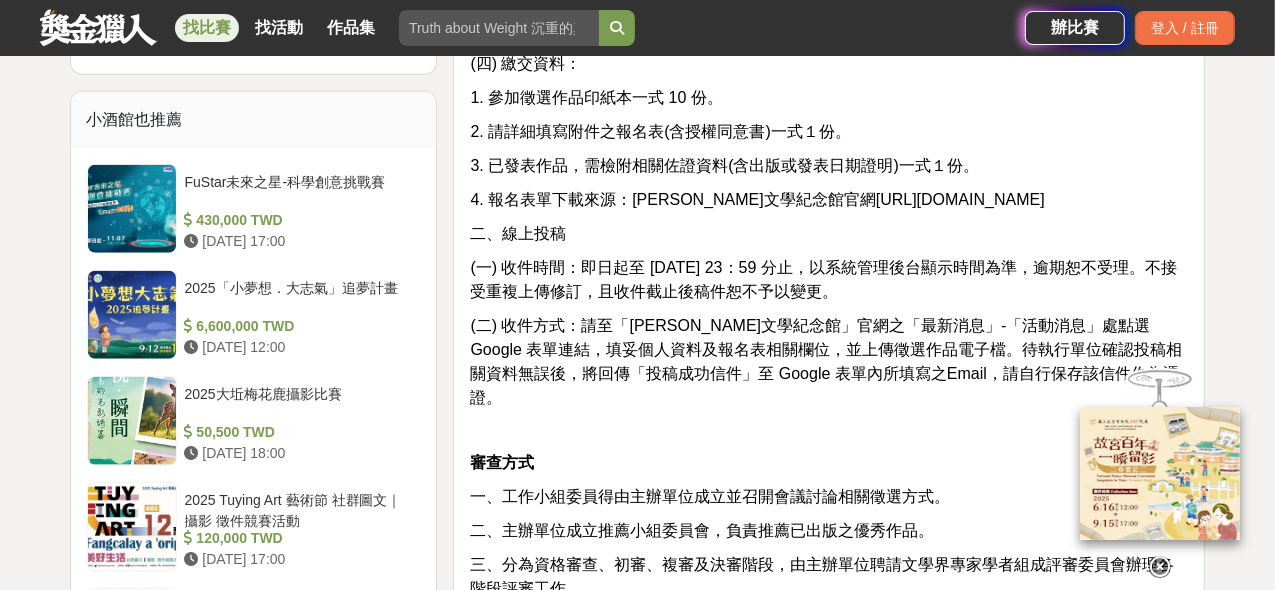 scroll, scrollTop: 1599, scrollLeft: 0, axis: vertical 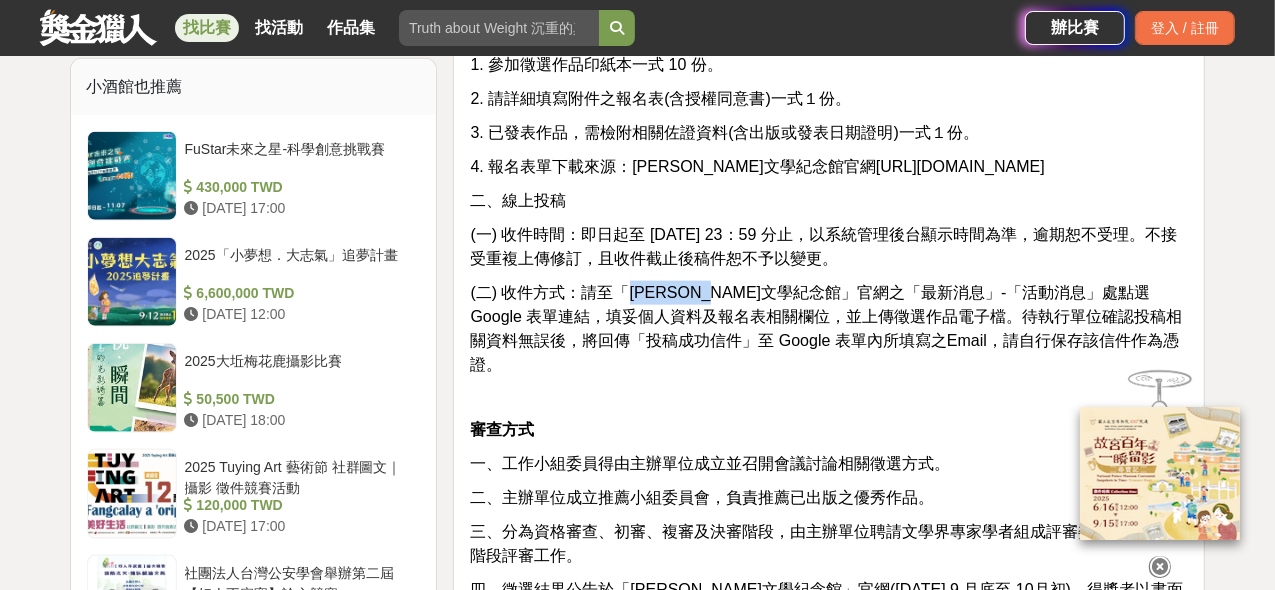 drag, startPoint x: 629, startPoint y: 357, endPoint x: 750, endPoint y: 359, distance: 121.016525 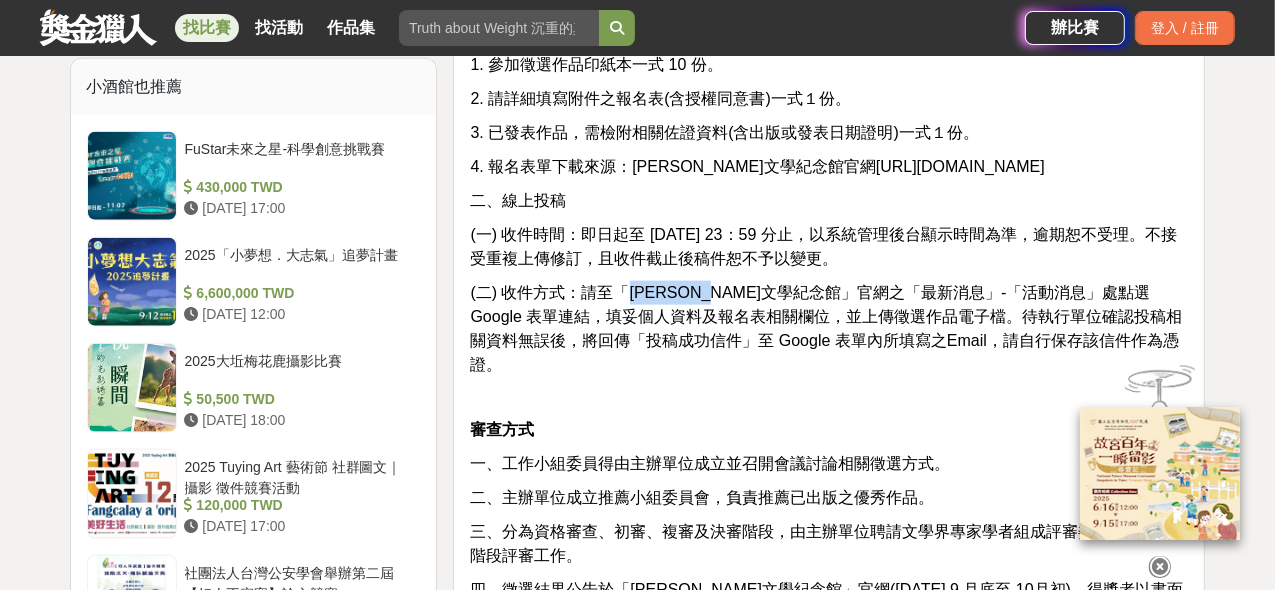 click on "(二) 收件方式：請至「[PERSON_NAME]文學紀念館」官網之「最新消息」-「活動消息」處點選 Google 表單連結，填妥個人資料及報名表相關欄位，並上傳徵選作品電子檔。待執行單位確認投稿相關資料無誤後，將回傳「投稿成功信件」至 Google 表單內所填寫之Email，請自行保存該信件作為憑證。" at bounding box center (826, 328) 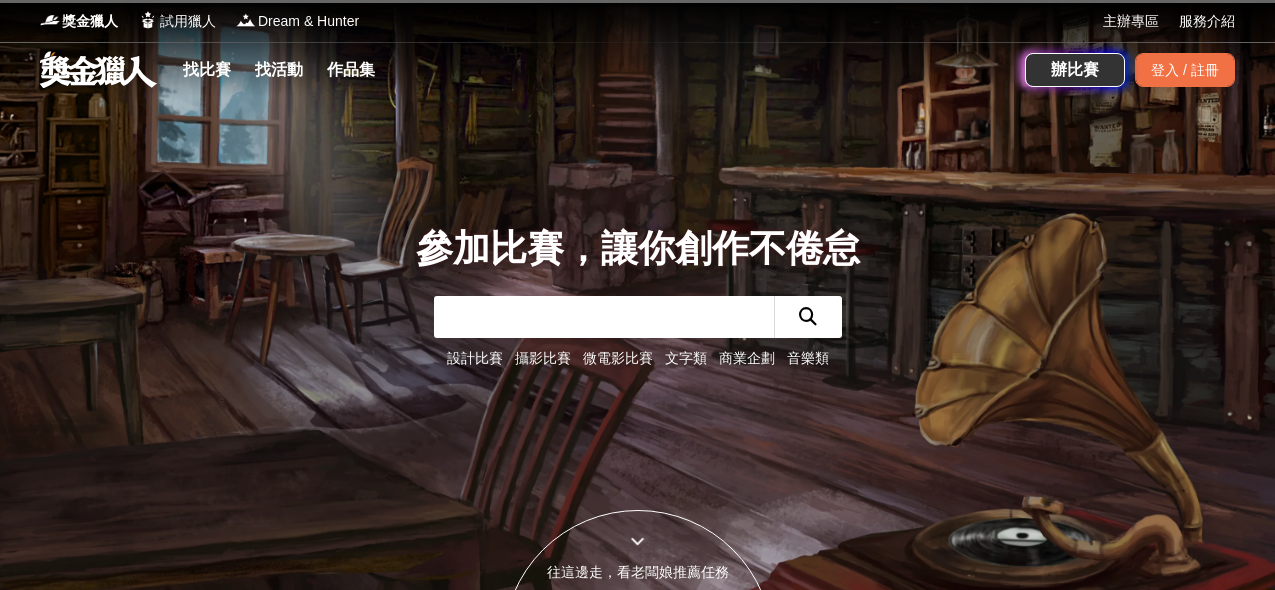 scroll, scrollTop: 0, scrollLeft: 0, axis: both 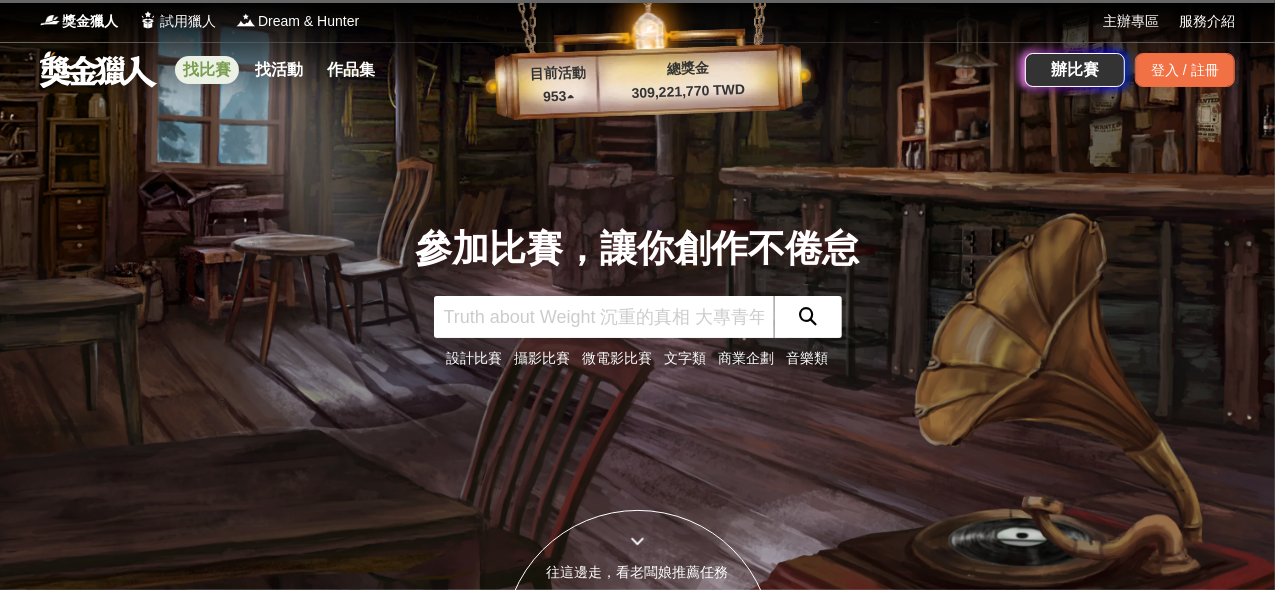 click on "找比賽" at bounding box center [207, 70] 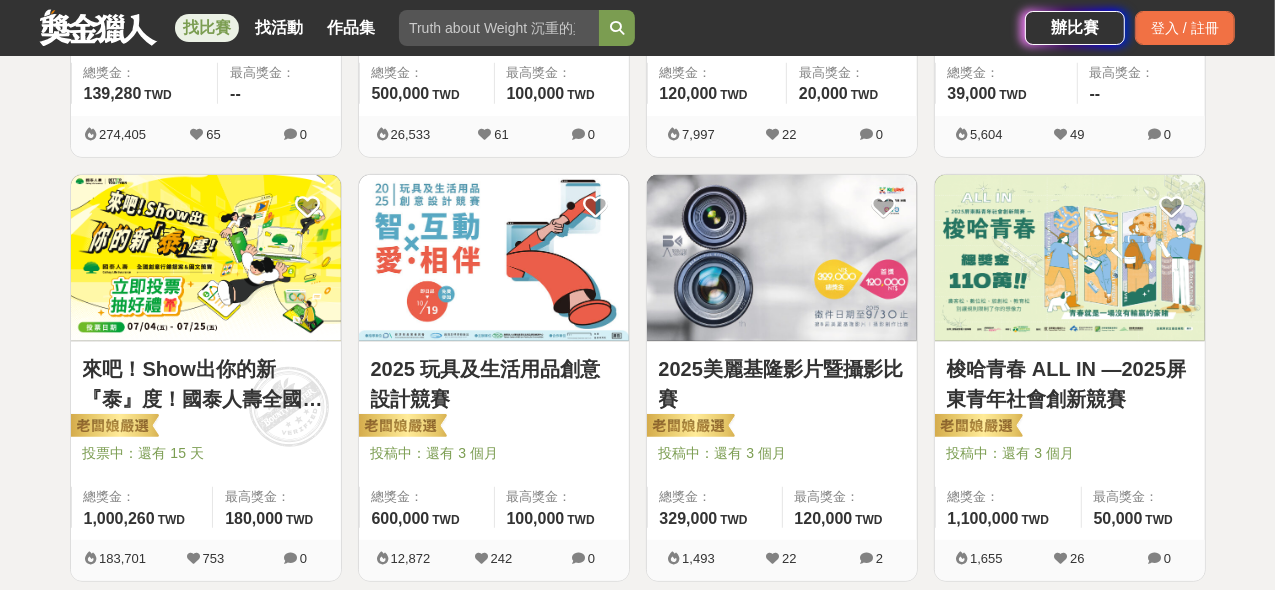 scroll, scrollTop: 800, scrollLeft: 0, axis: vertical 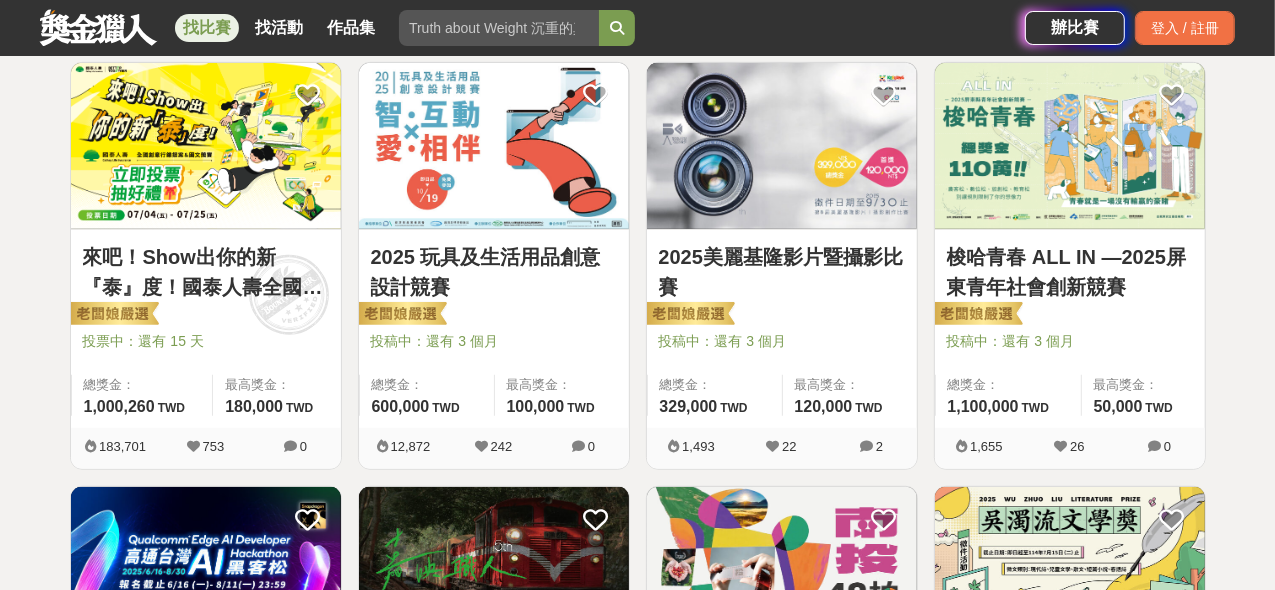 click on "找比賽" at bounding box center (207, 28) 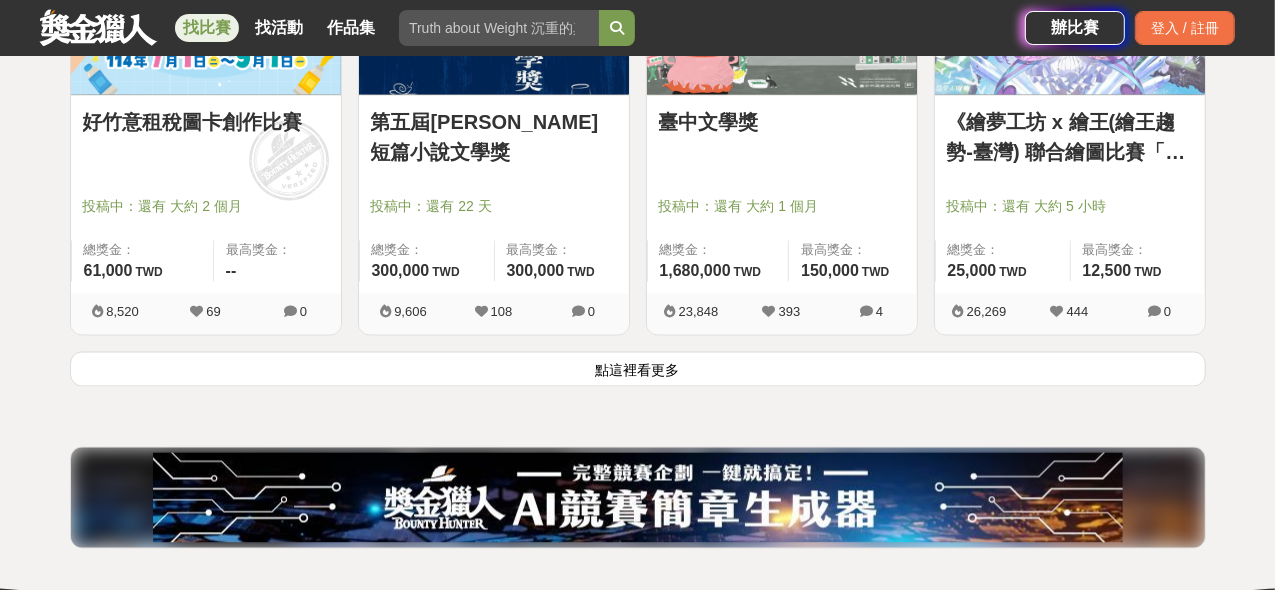 scroll, scrollTop: 2666, scrollLeft: 0, axis: vertical 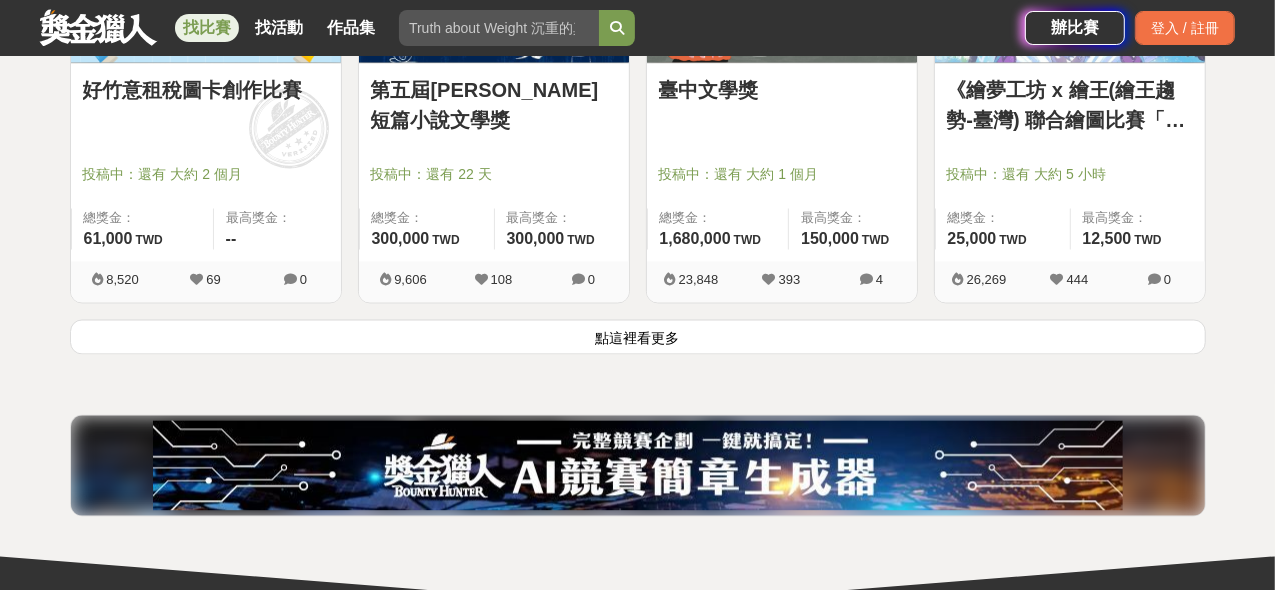 click on "點這裡看更多" at bounding box center (638, 336) 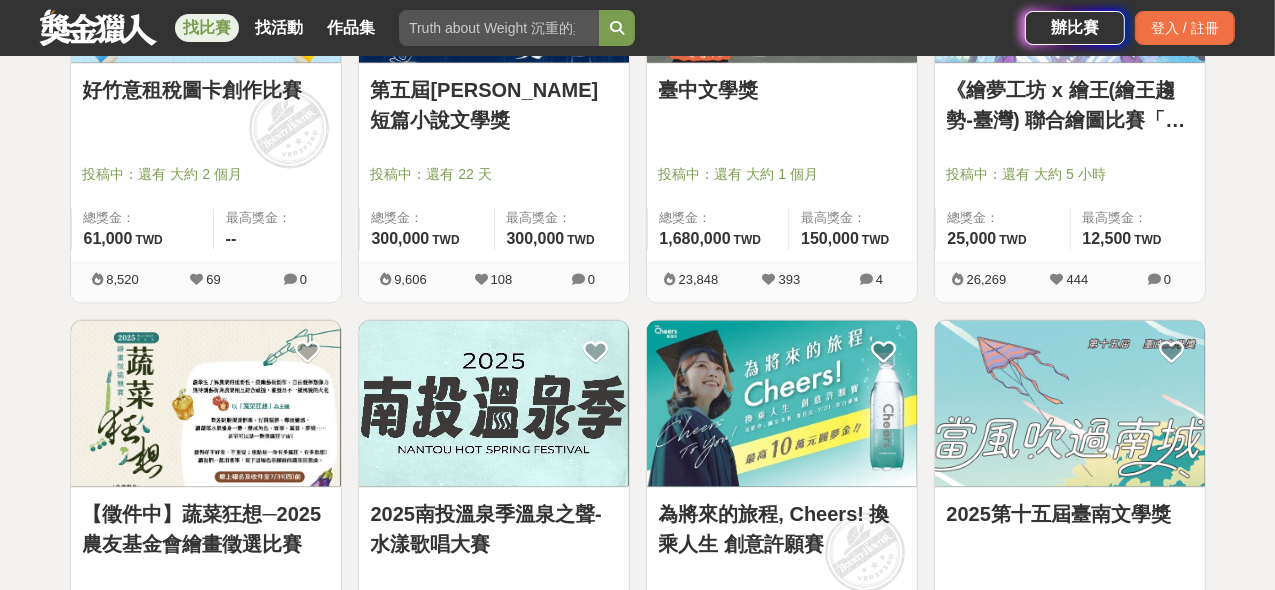click at bounding box center [1070, 403] 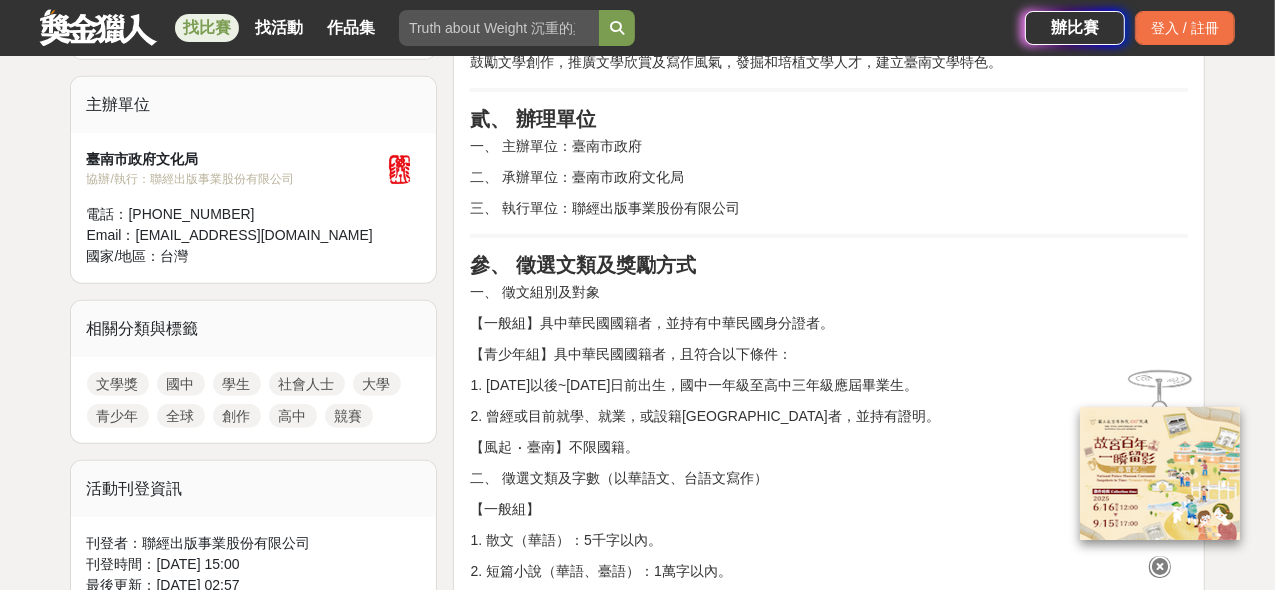 scroll, scrollTop: 800, scrollLeft: 0, axis: vertical 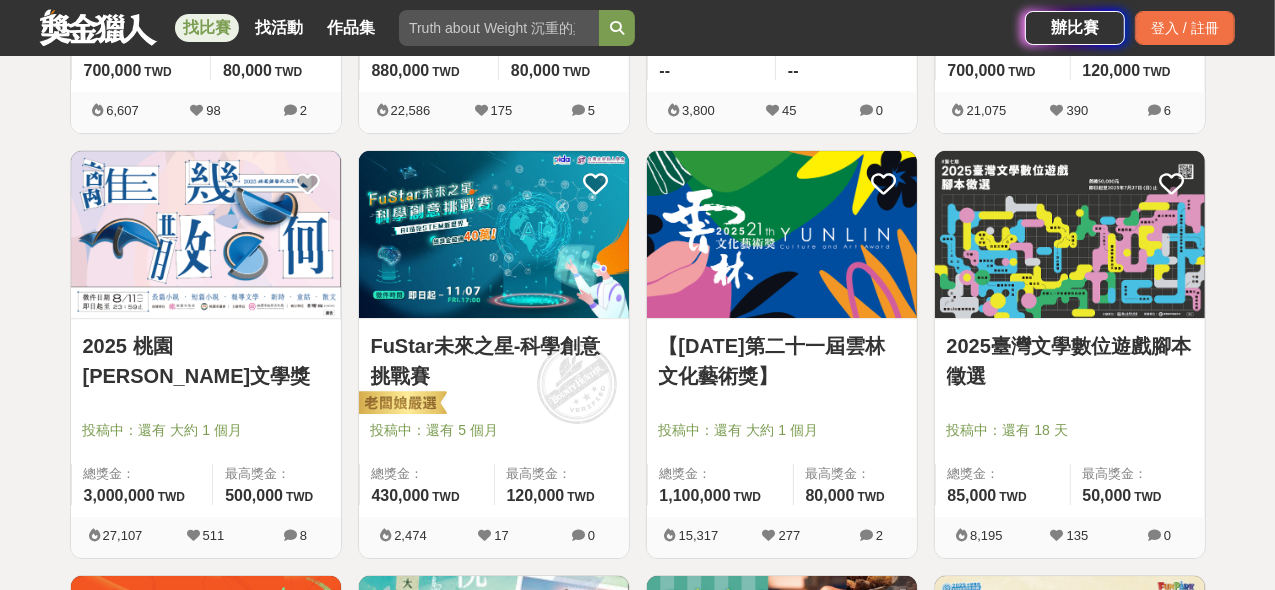 click on "2025臺灣文學數位遊戲腳本徵選" at bounding box center (1070, 361) 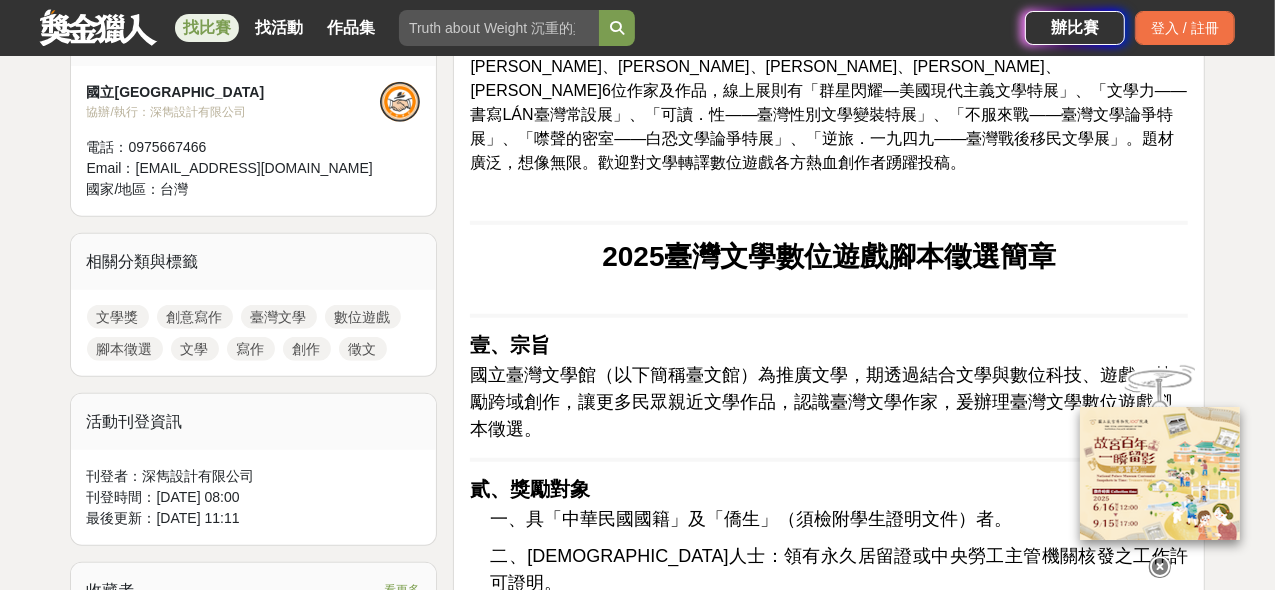scroll, scrollTop: 800, scrollLeft: 0, axis: vertical 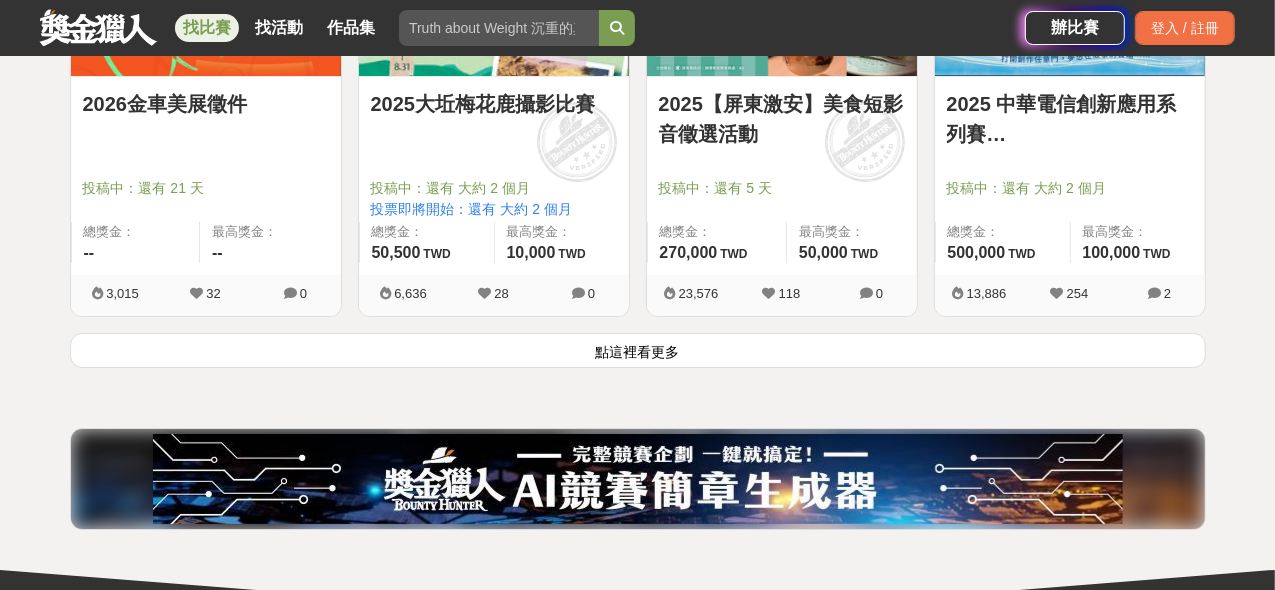 click on "點這裡看更多" at bounding box center (638, 350) 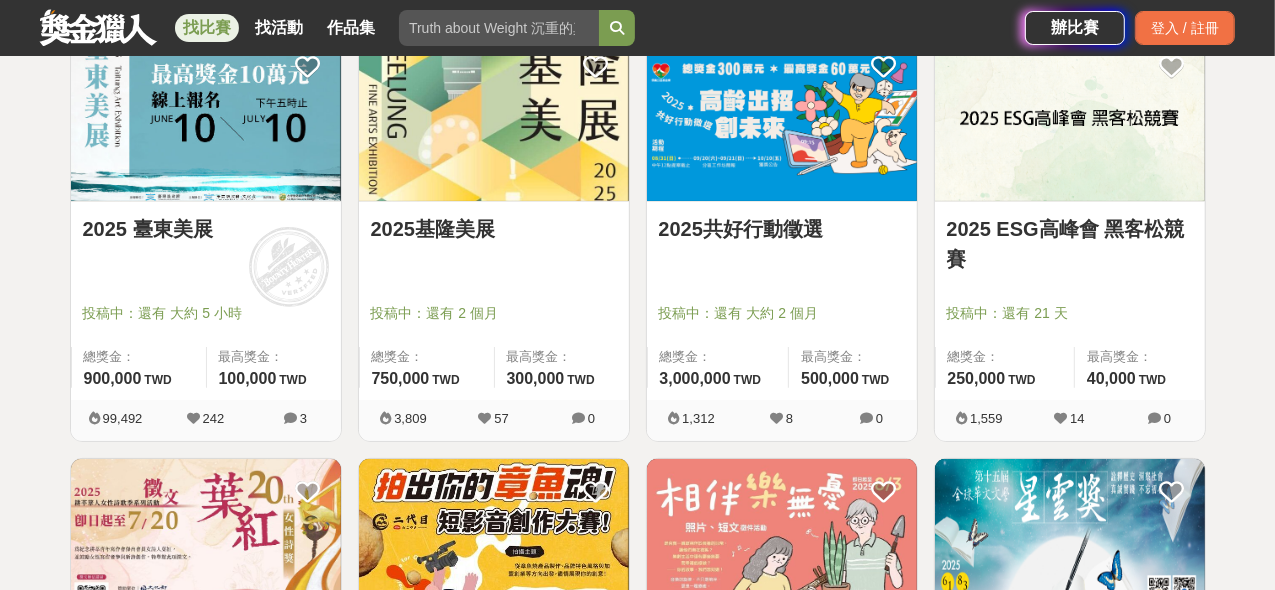 scroll, scrollTop: 5467, scrollLeft: 0, axis: vertical 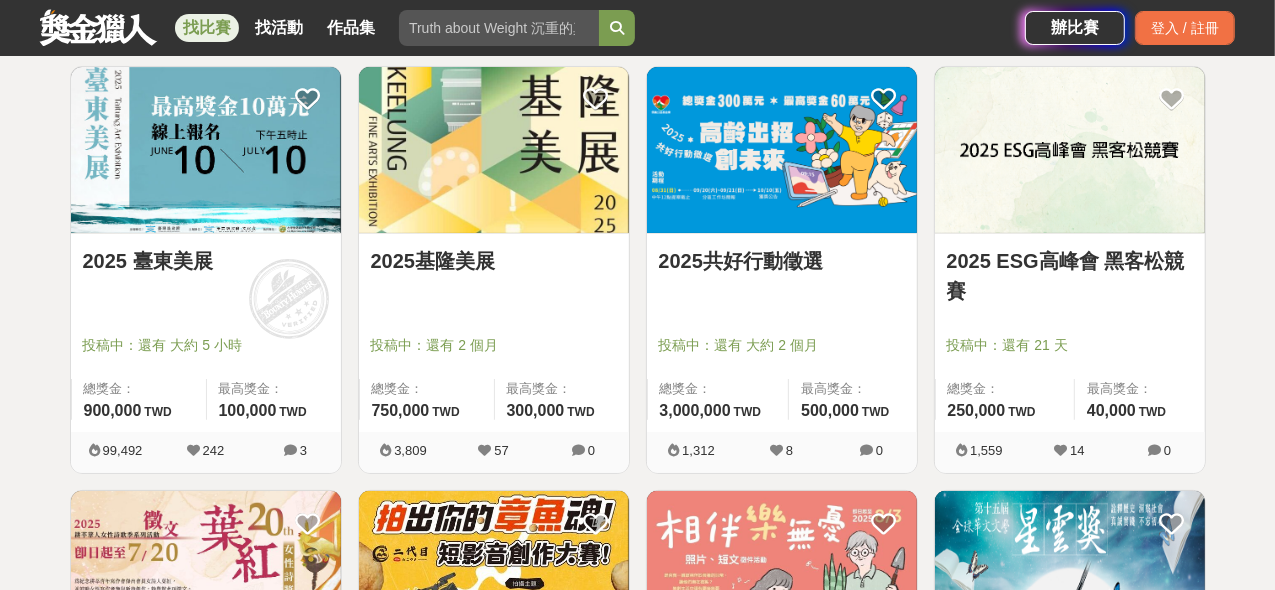 click on "2025共好行動徵選" at bounding box center (782, 261) 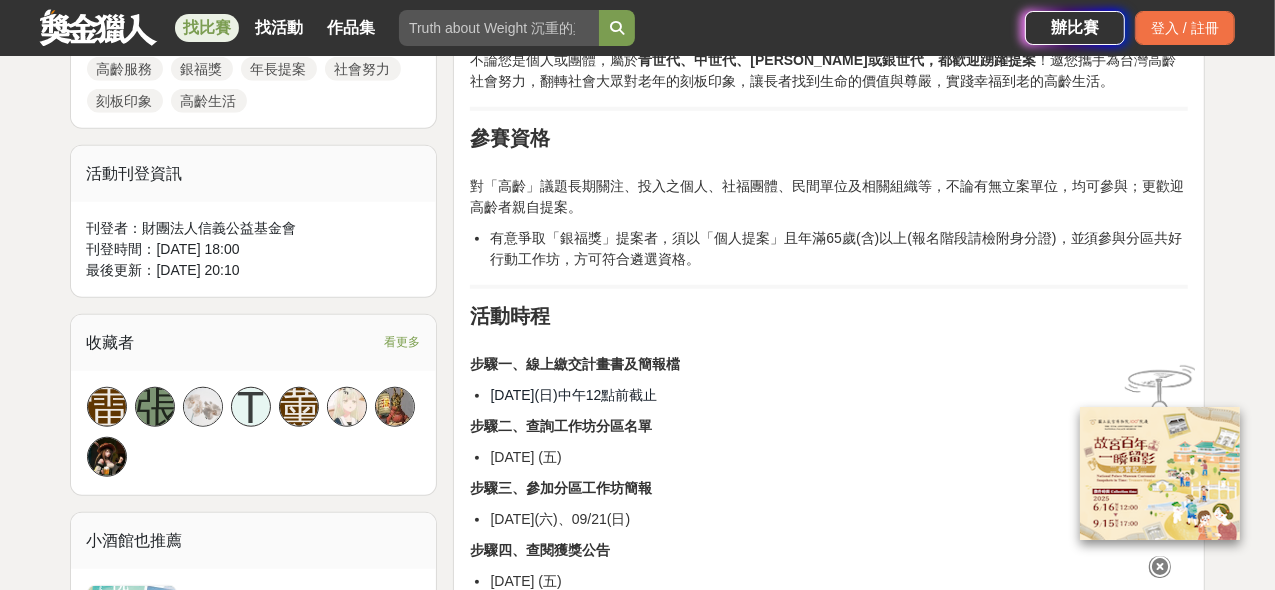 scroll, scrollTop: 1066, scrollLeft: 0, axis: vertical 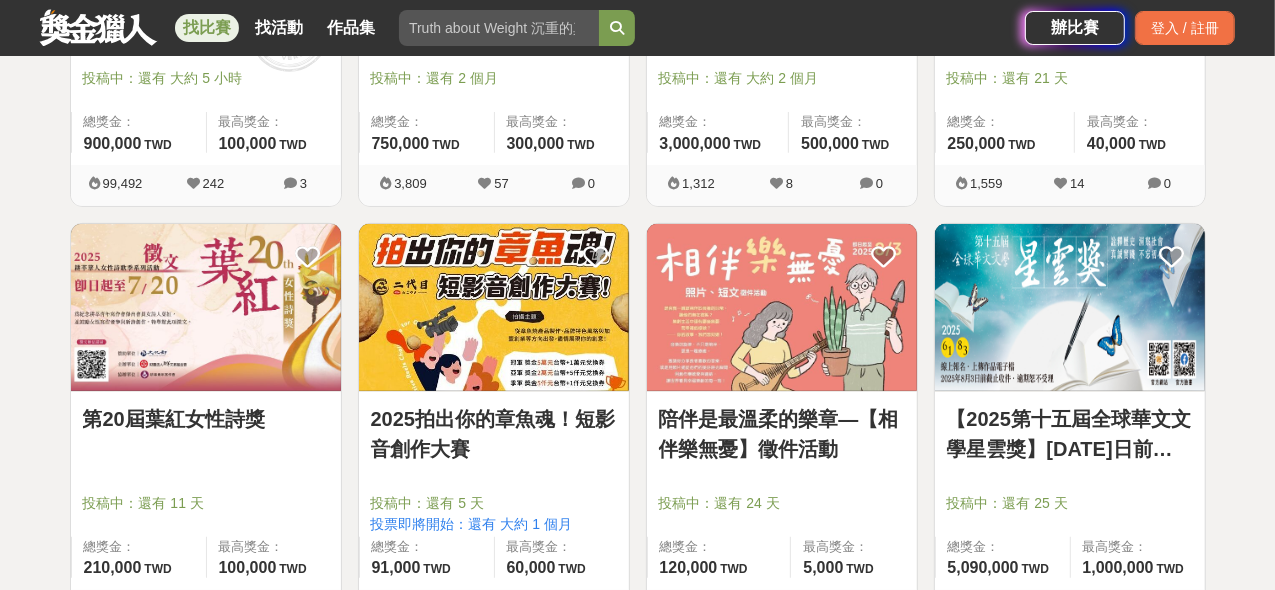 click at bounding box center (206, 307) 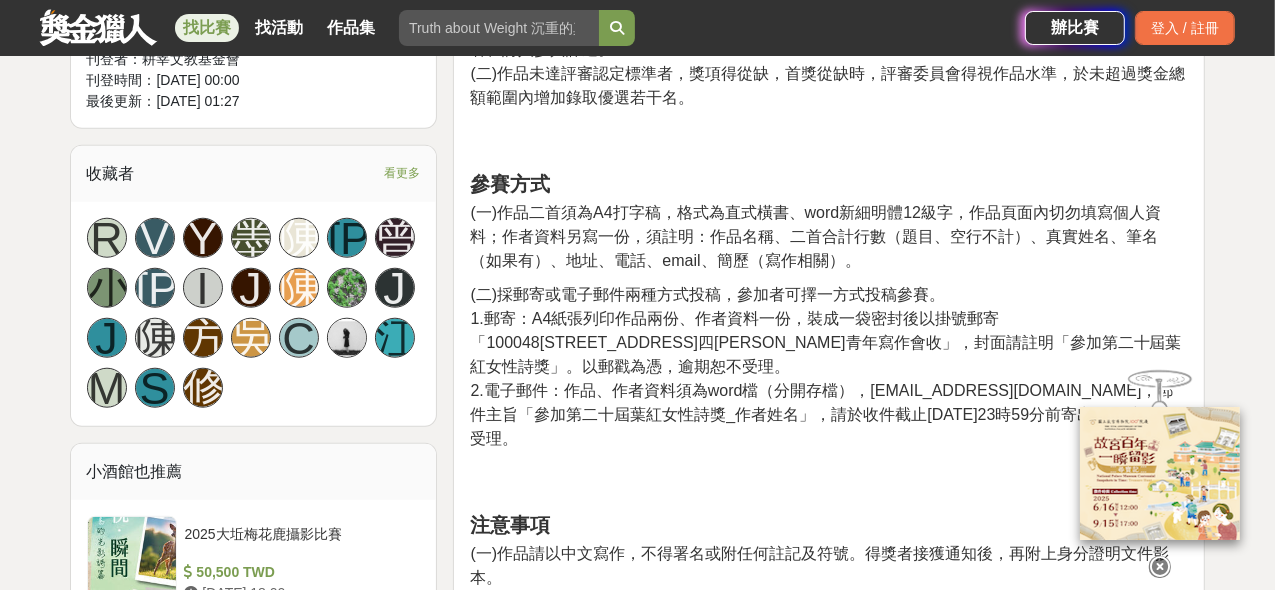 scroll, scrollTop: 1199, scrollLeft: 0, axis: vertical 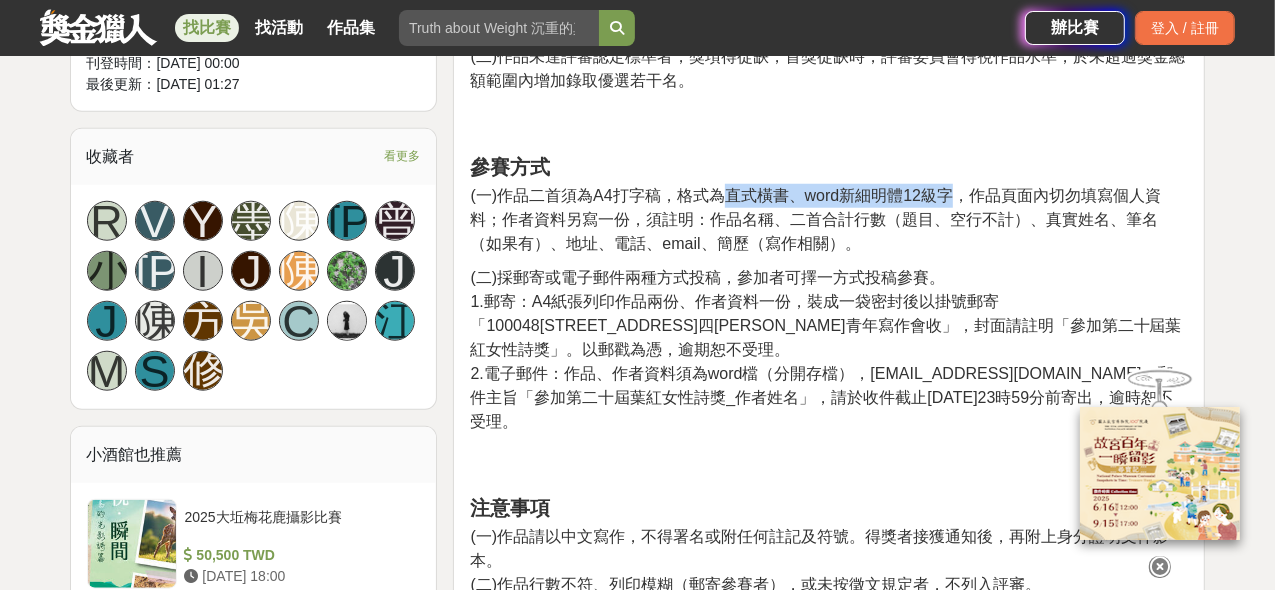 drag, startPoint x: 729, startPoint y: 165, endPoint x: 956, endPoint y: 158, distance: 227.10791 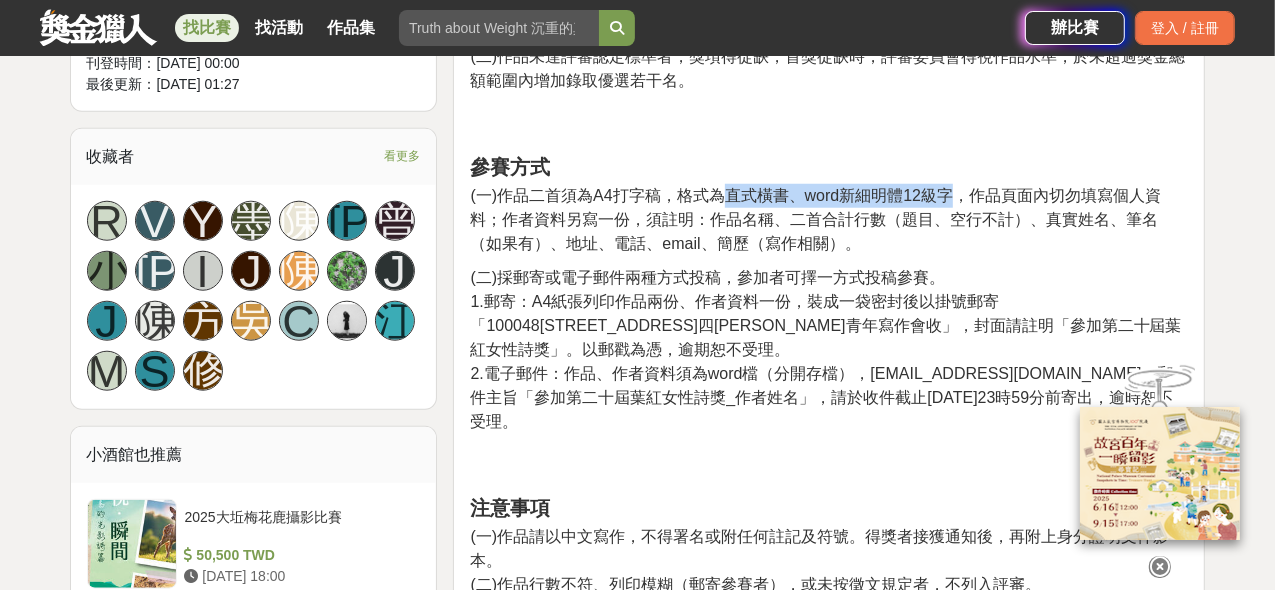 click on "(一)作品二首須為A4打字稿，格式為直式橫書、word新細明體12級字，作品頁面內切勿填寫個人資料；作者資料另寫一份，須註明：作品名稱、二首合計行數（題目、空行不計）、真實姓名、筆名（如果有）、地址、電話、email、簡歷（寫作相關）。" at bounding box center [815, 219] 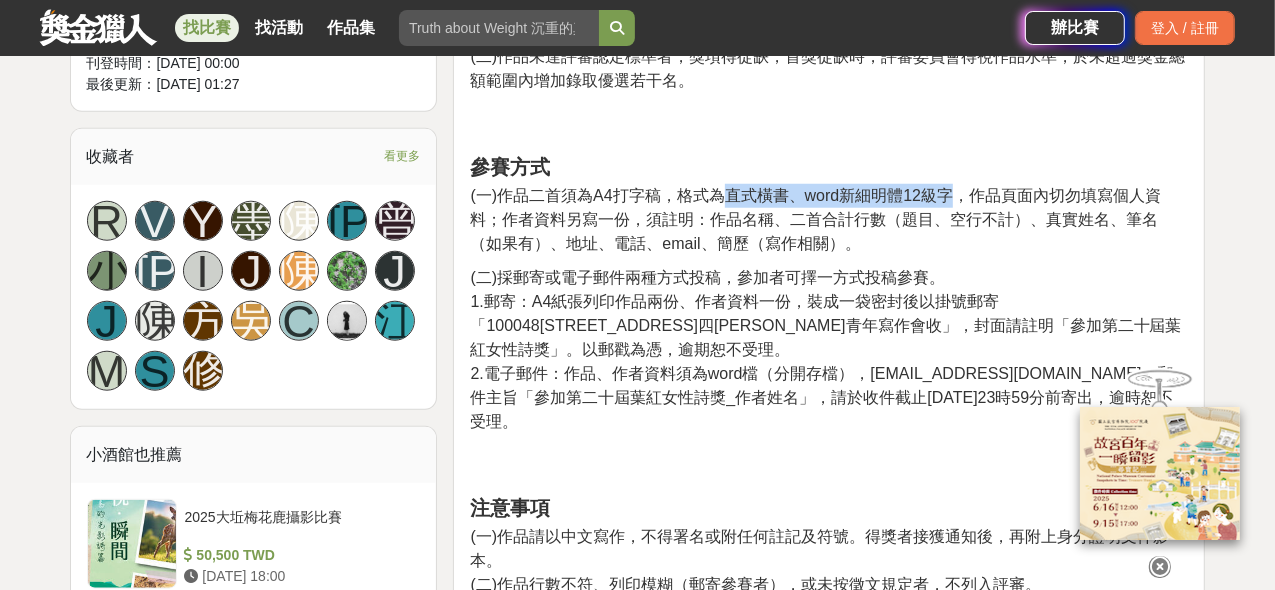 copy on "直式橫書、word新細明體12級字" 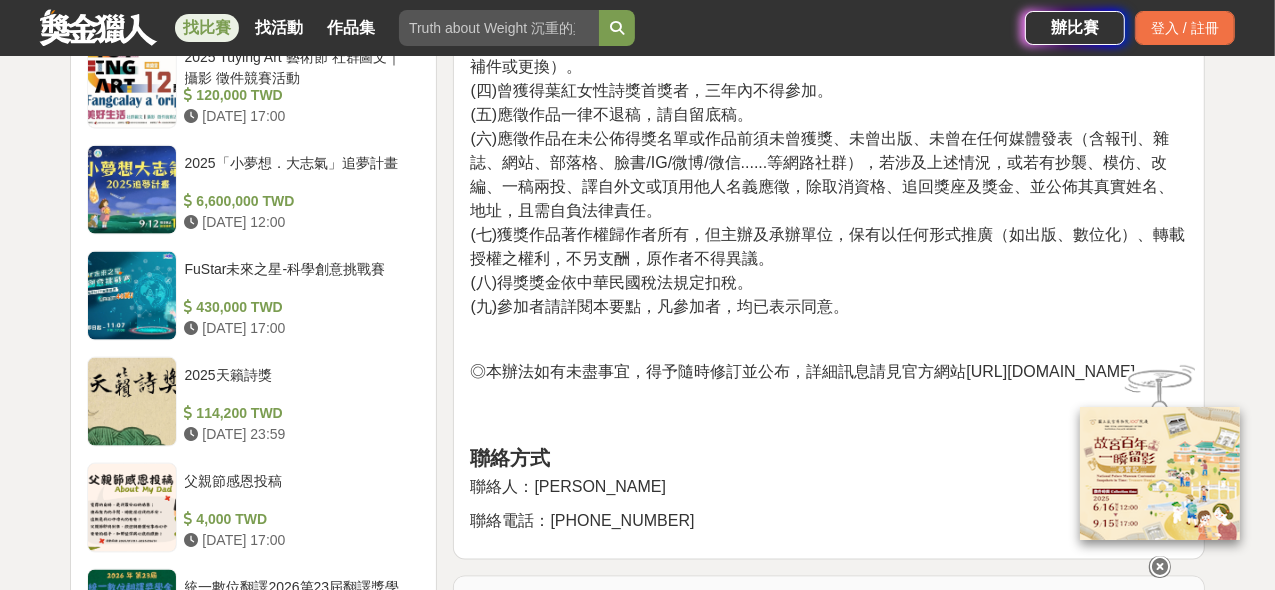 scroll, scrollTop: 1867, scrollLeft: 0, axis: vertical 